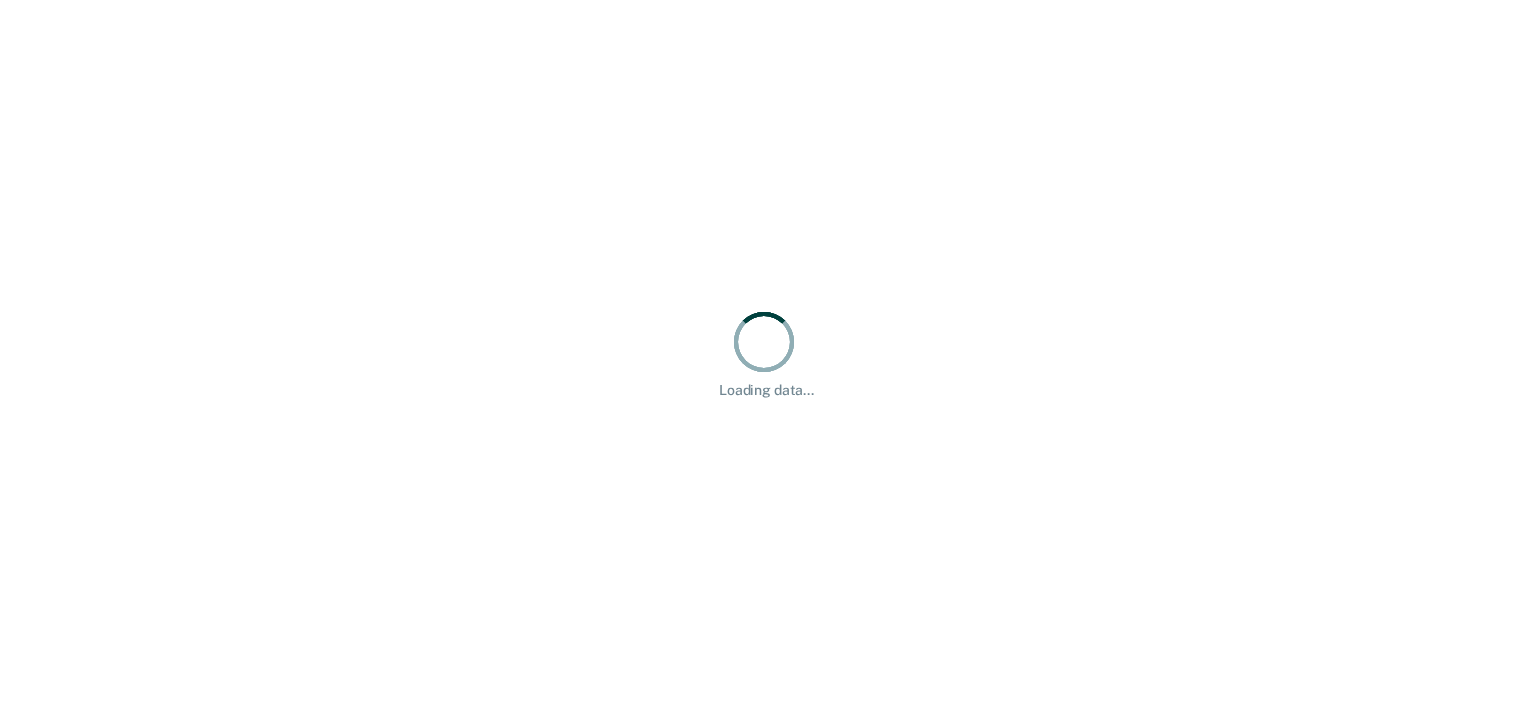 scroll, scrollTop: 0, scrollLeft: 0, axis: both 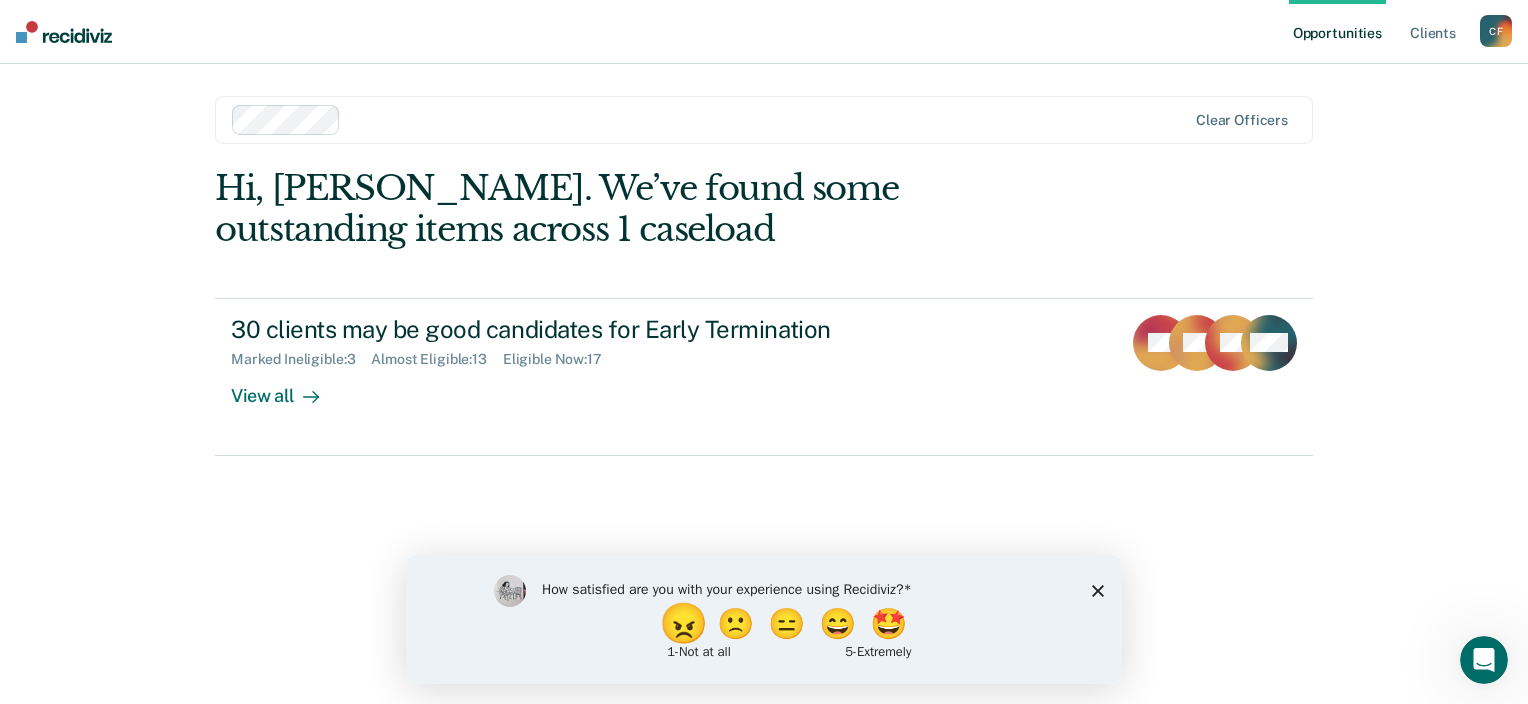 click on "😠" at bounding box center [686, 623] 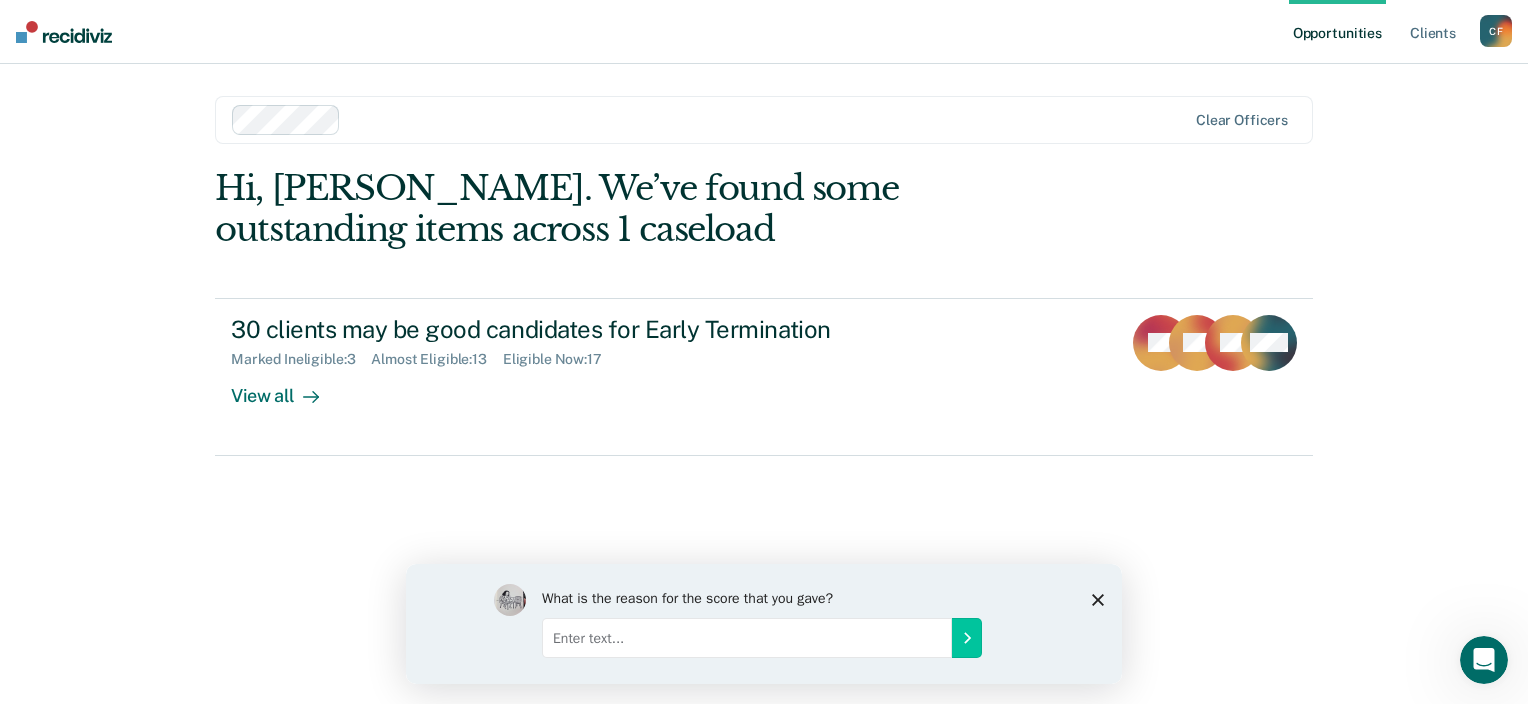 click 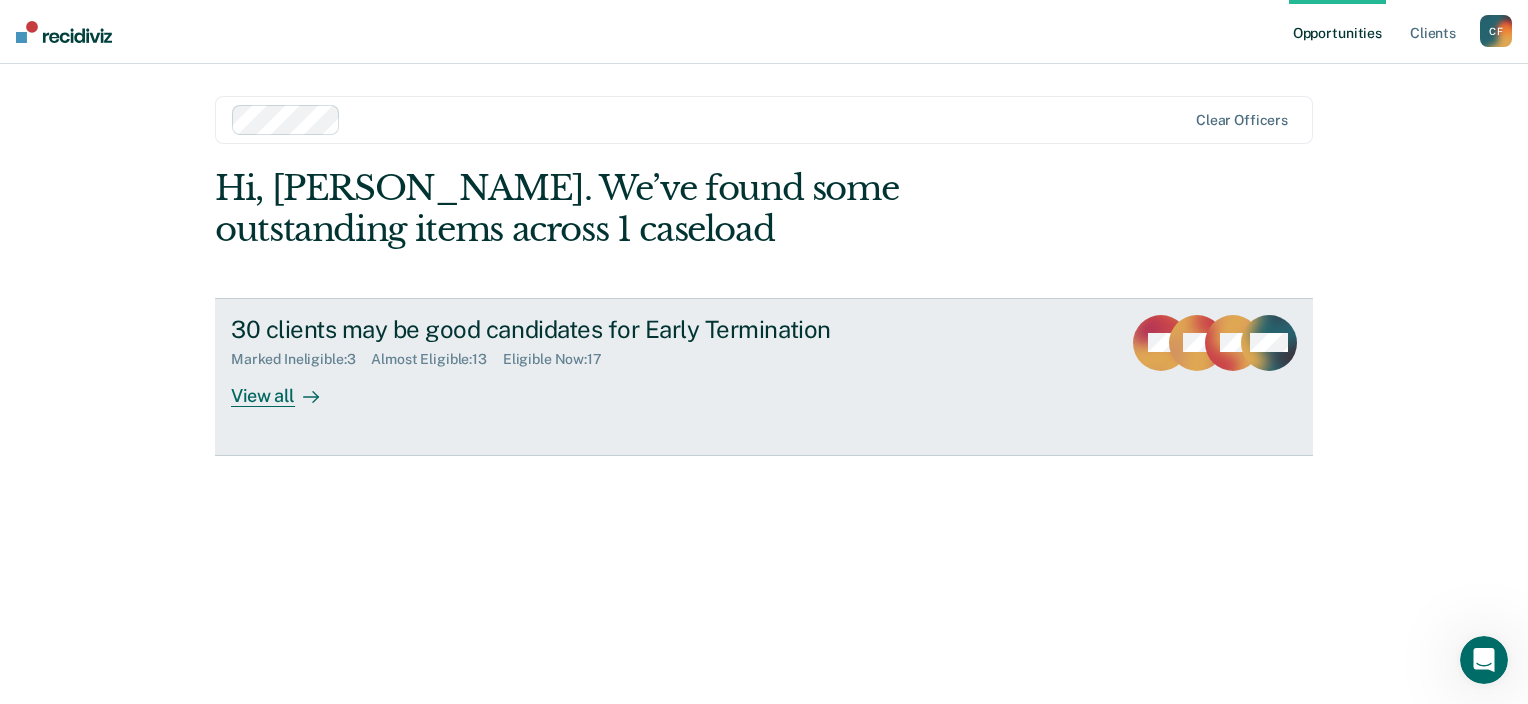 click on "View all" at bounding box center [287, 387] 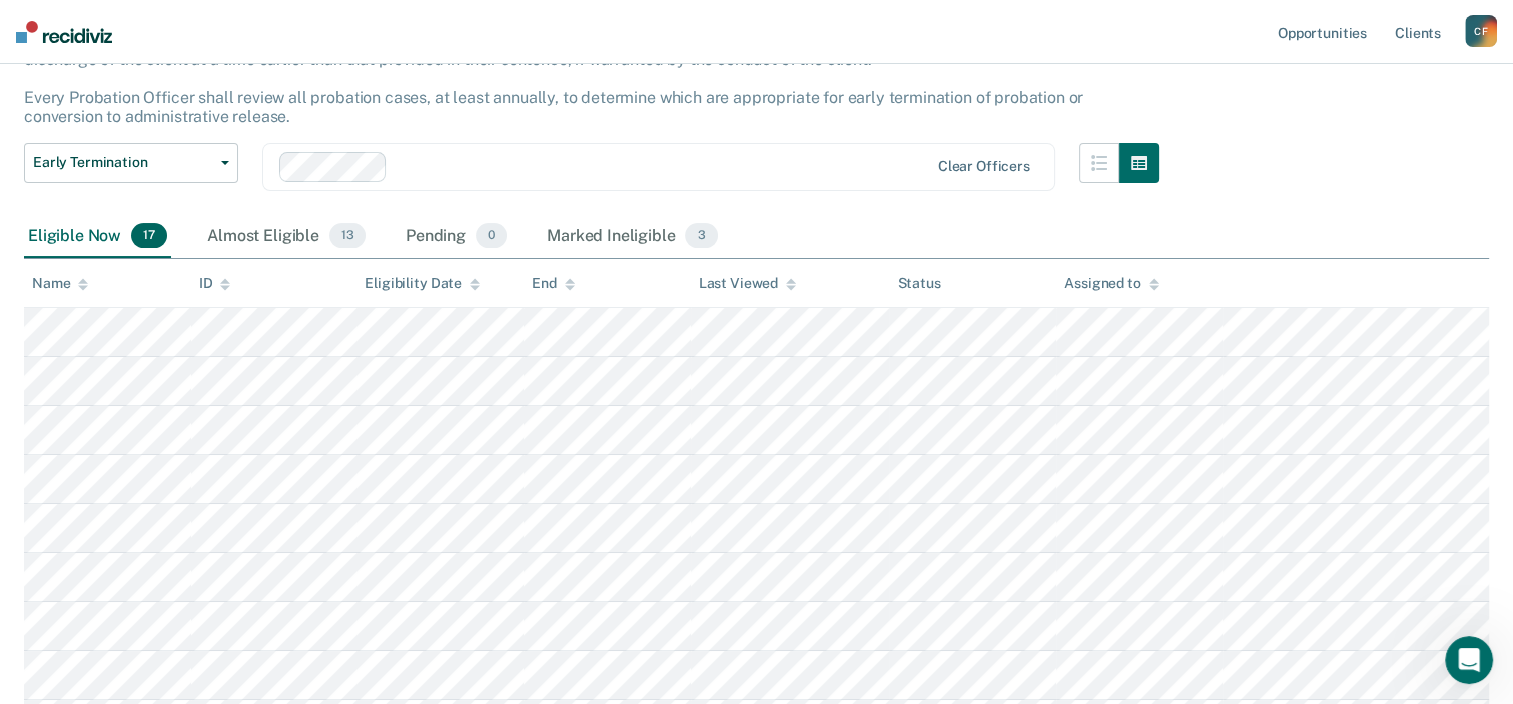 scroll, scrollTop: 144, scrollLeft: 0, axis: vertical 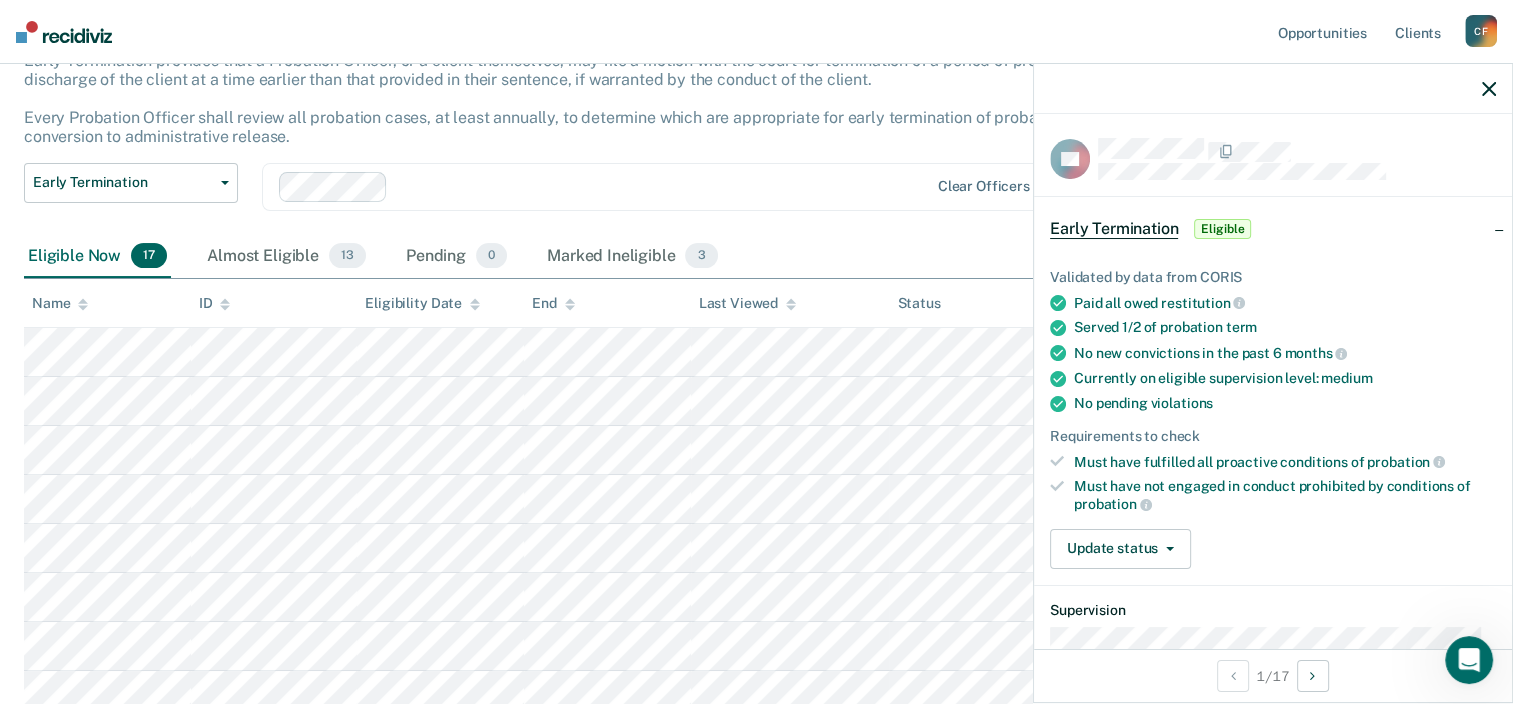 click on "Eligible Now 17 Almost Eligible 13 Pending 0 Marked Ineligible 3" at bounding box center (756, 257) 